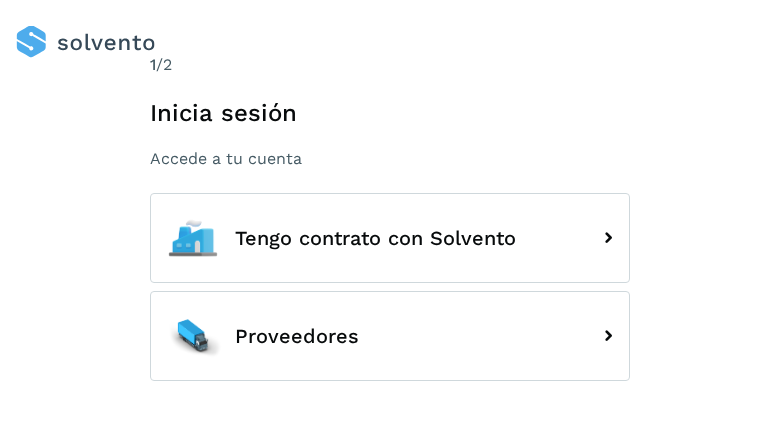 scroll, scrollTop: 0, scrollLeft: 0, axis: both 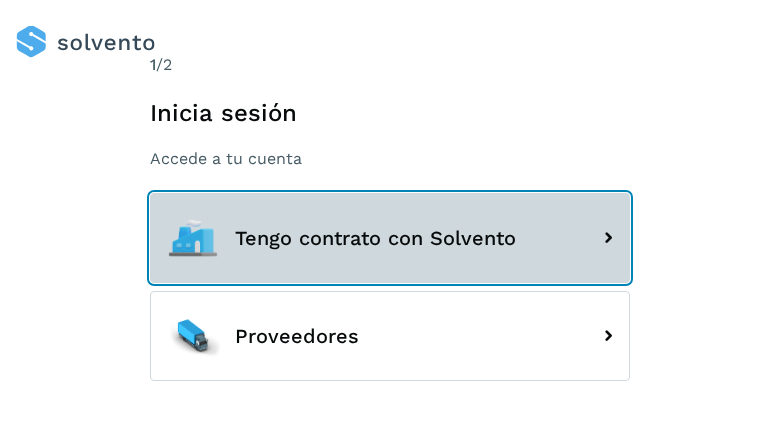 click on "Tengo contrato con Solvento" 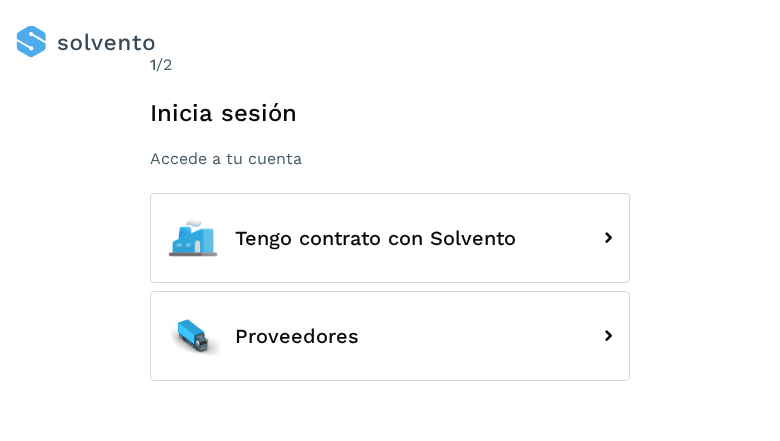 scroll, scrollTop: 0, scrollLeft: 0, axis: both 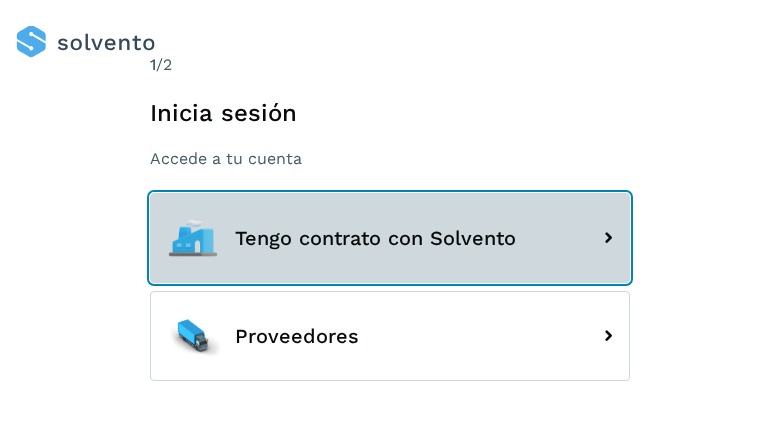 click on "Tengo contrato con Solvento" 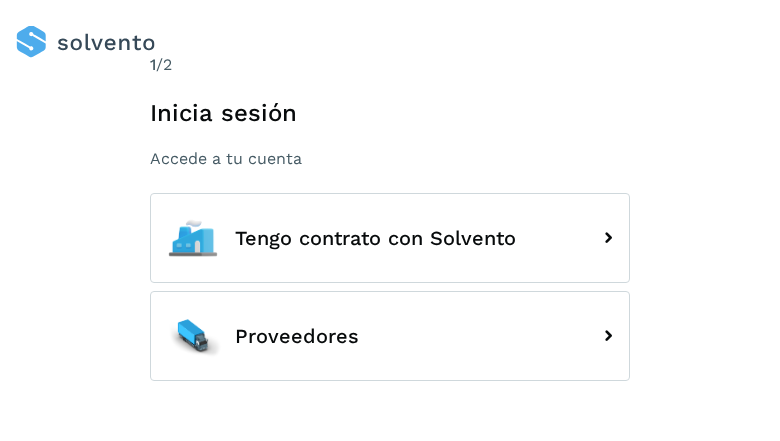 scroll, scrollTop: 0, scrollLeft: 0, axis: both 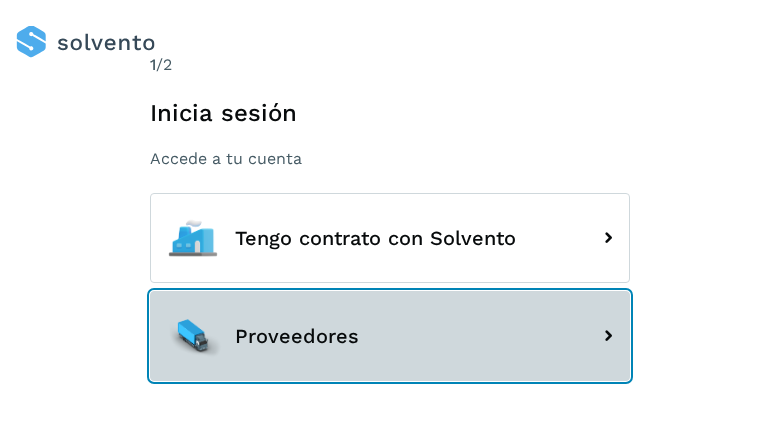 click on "Proveedores" at bounding box center [390, 336] 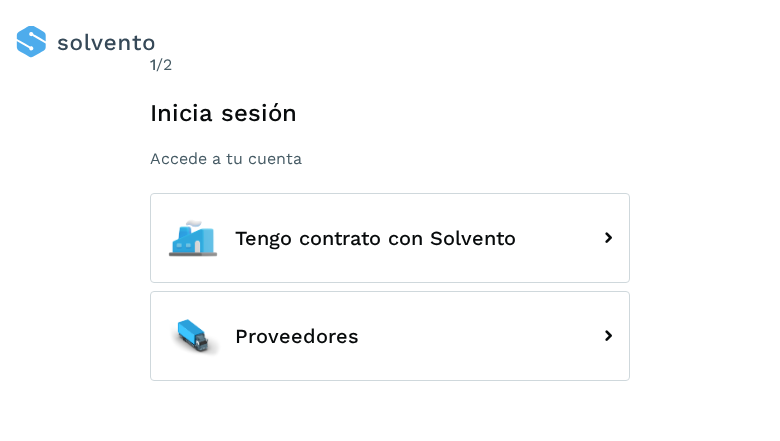 scroll, scrollTop: 0, scrollLeft: 0, axis: both 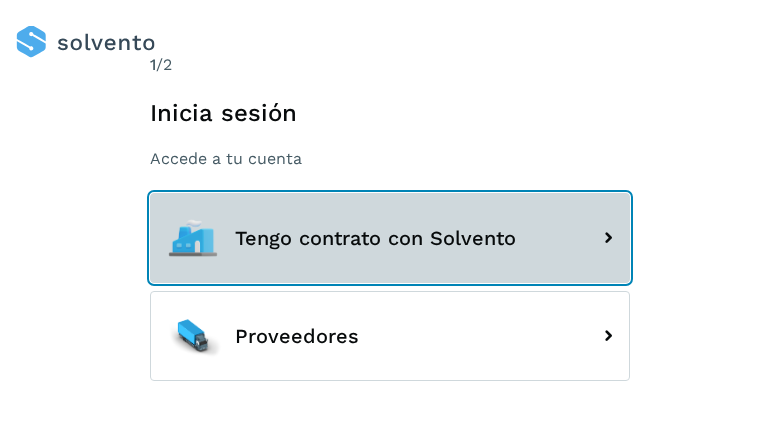 click on "Tengo contrato con Solvento" at bounding box center (390, 238) 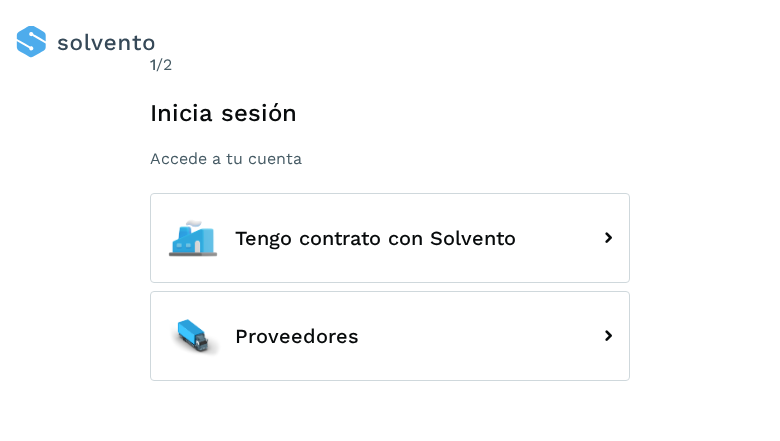 scroll, scrollTop: 0, scrollLeft: 0, axis: both 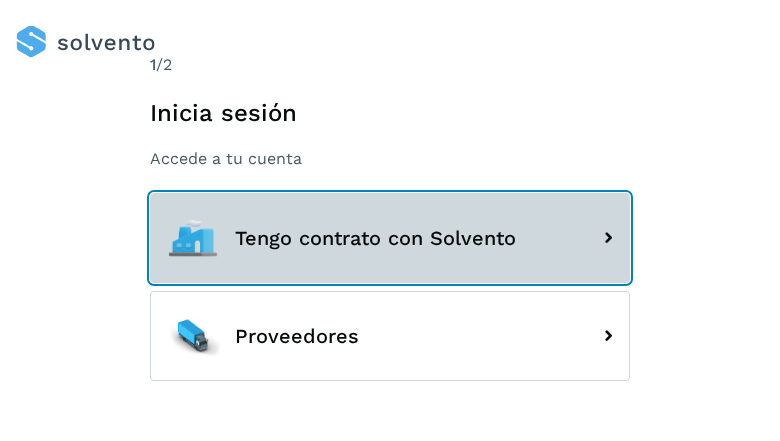 click on "Tengo contrato con Solvento" at bounding box center (390, 238) 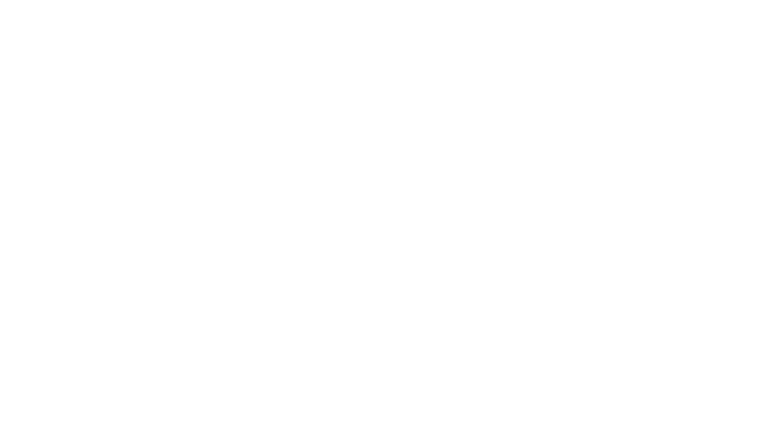scroll, scrollTop: 0, scrollLeft: 0, axis: both 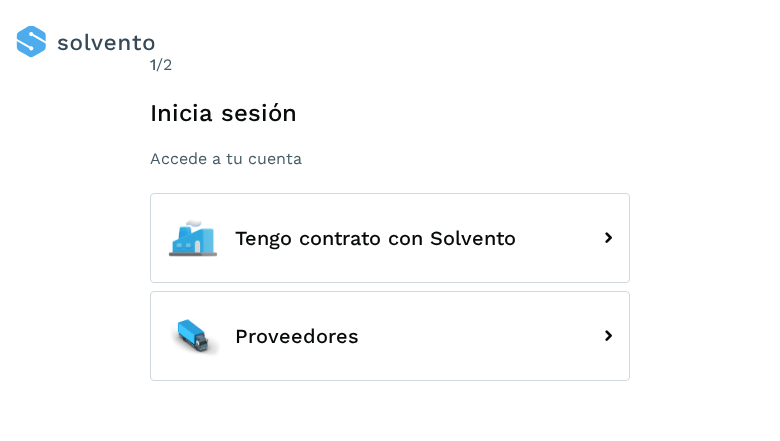 click on "Tengo contrato con Solvento" at bounding box center [390, 238] 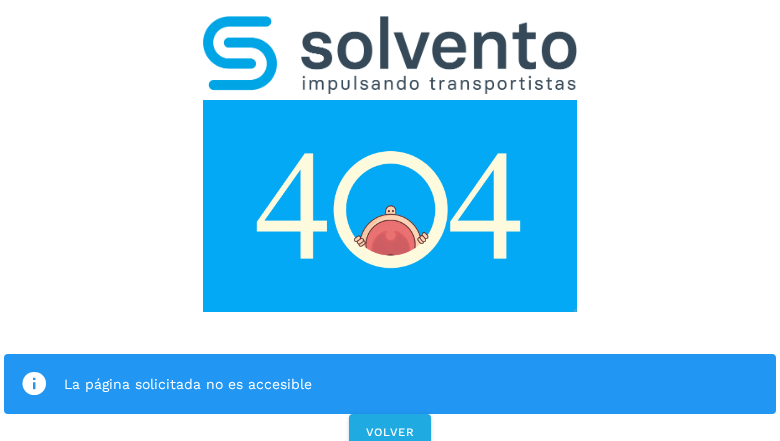scroll, scrollTop: 0, scrollLeft: 0, axis: both 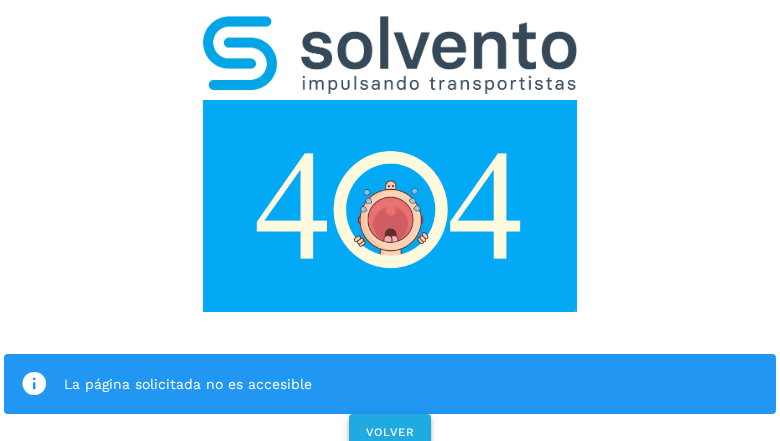 click on "VOLVER" 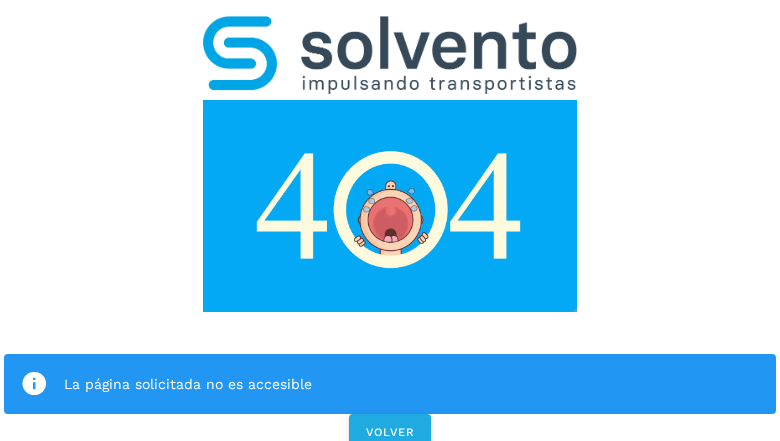 click on "La página solicitada no es accesible  VOLVER" at bounding box center (390, 227) 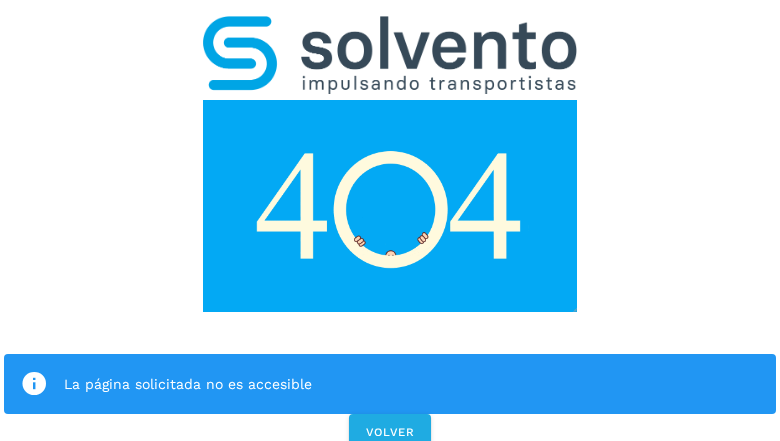 click on "La página solicitada no es accesible  VOLVER" at bounding box center [390, 227] 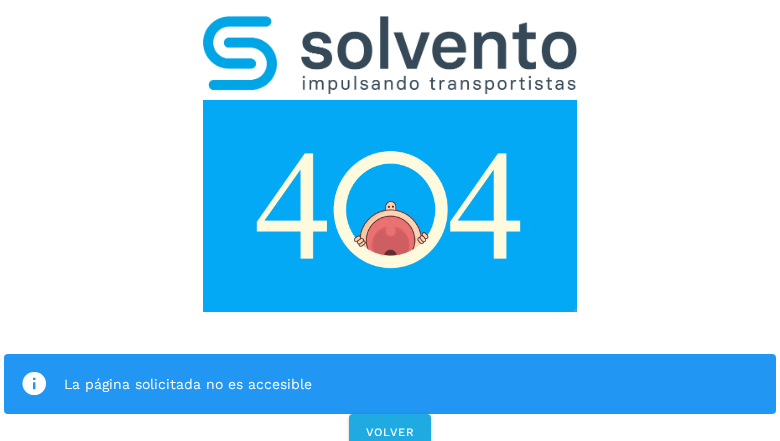 click on "La página solicitada no es accesible  VOLVER" at bounding box center (390, 227) 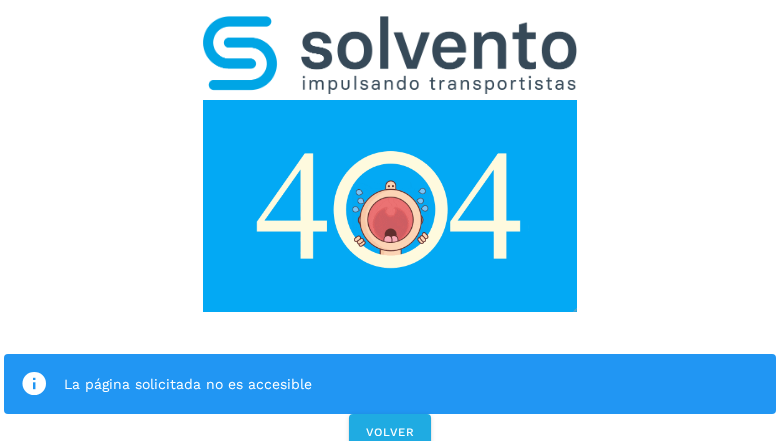 click on "La página solicitada no es accesible  VOLVER" at bounding box center (390, 227) 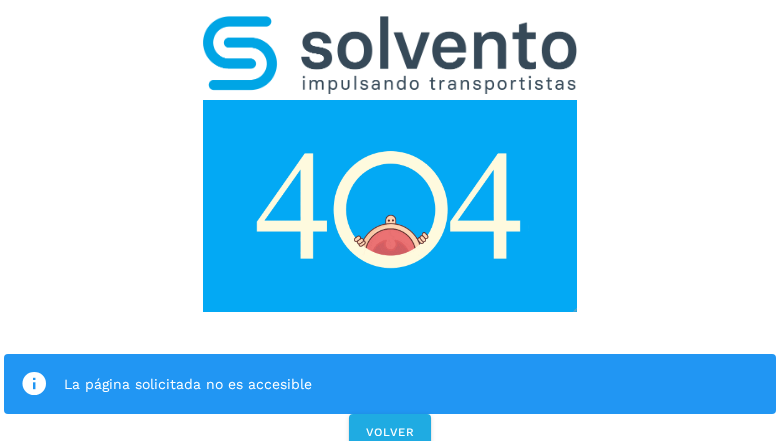 click on "La página solicitada no es accesible  VOLVER" at bounding box center [390, 227] 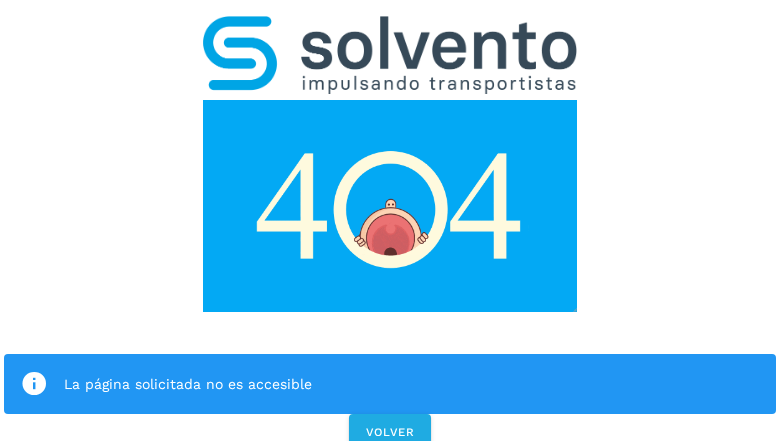 click on "La página solicitada no es accesible" at bounding box center (390, 384) 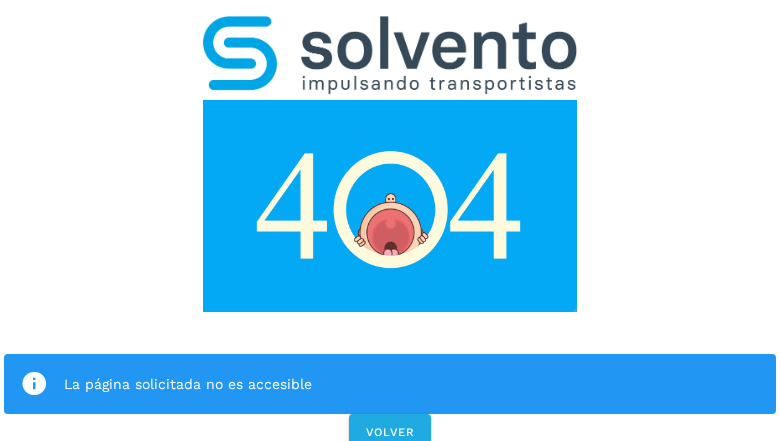 click at bounding box center (390, 206) 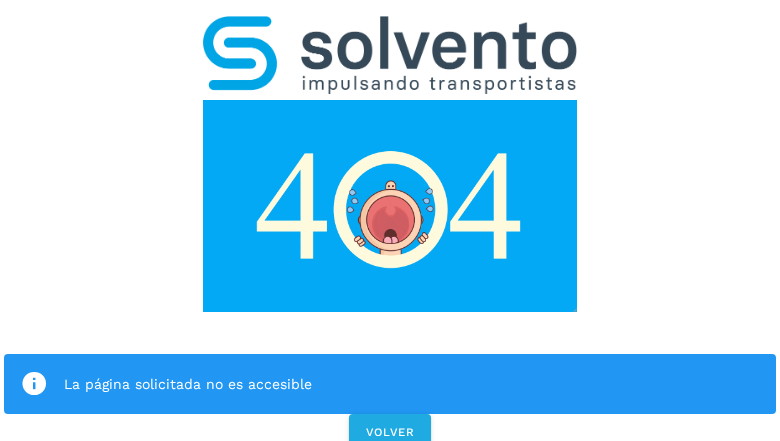 click at bounding box center [390, 206] 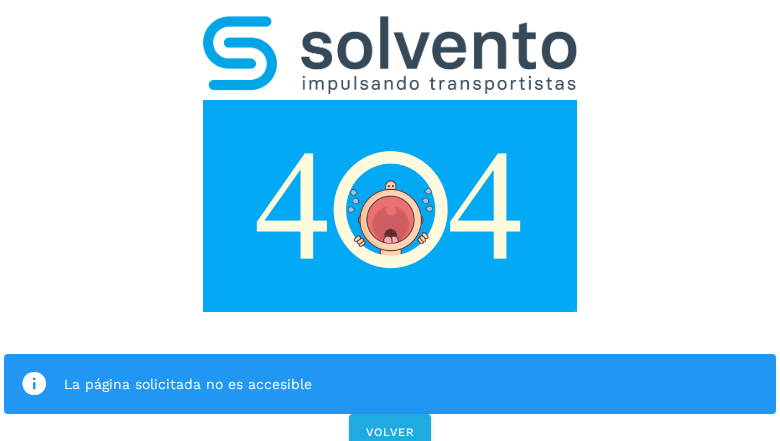 click at bounding box center (390, 55) 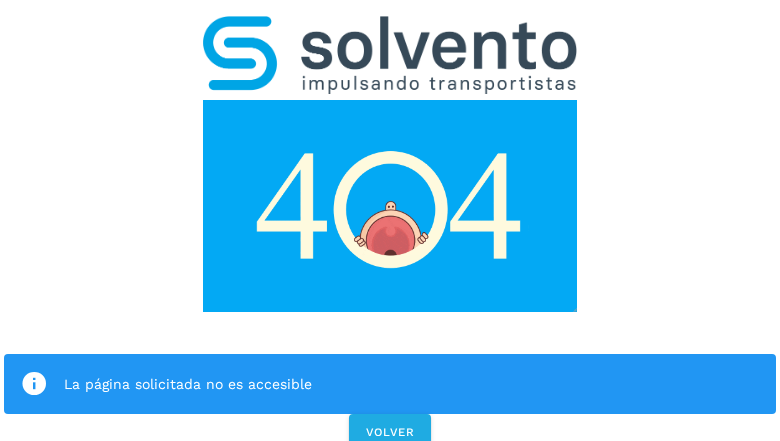click at bounding box center [390, 206] 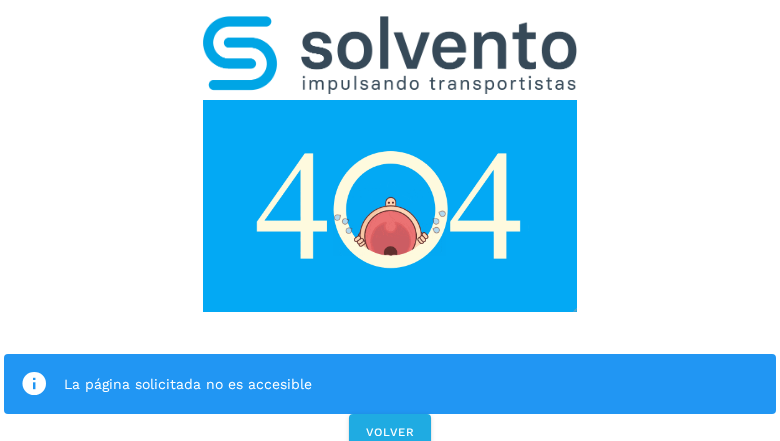 click on "La página solicitada no es accesible" 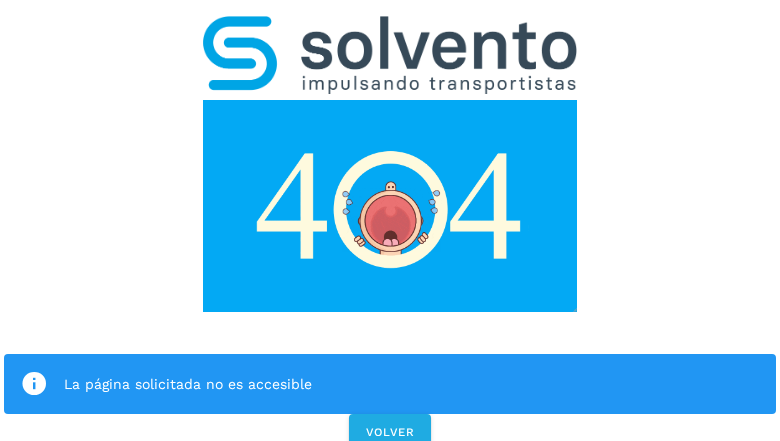 click on "La página solicitada no es accesible" 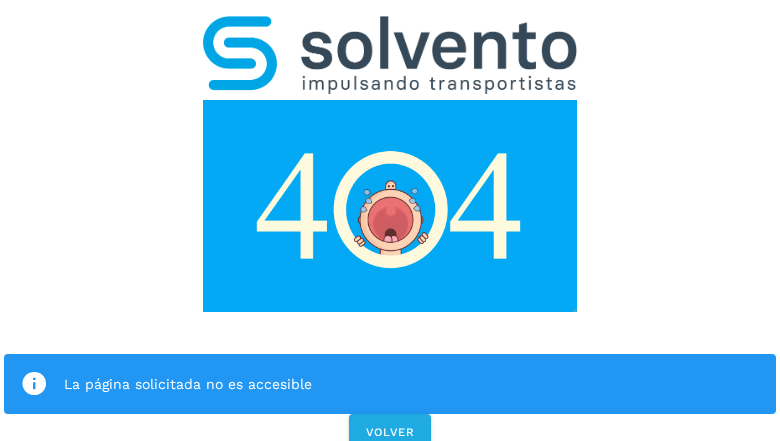 click at bounding box center [34, 384] 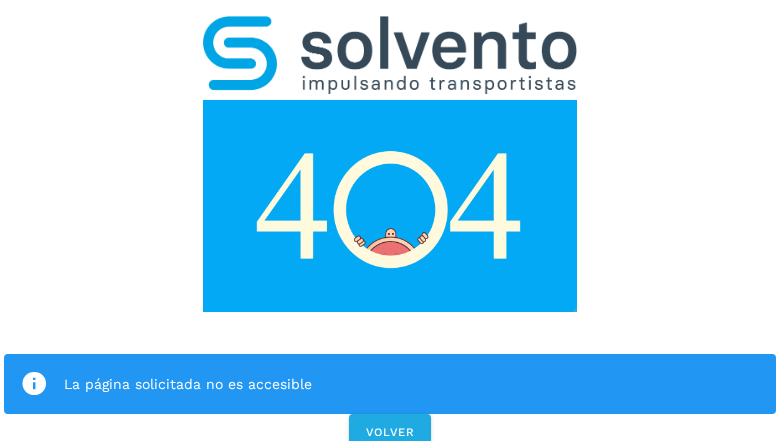 click on "La página solicitada no es accesible" 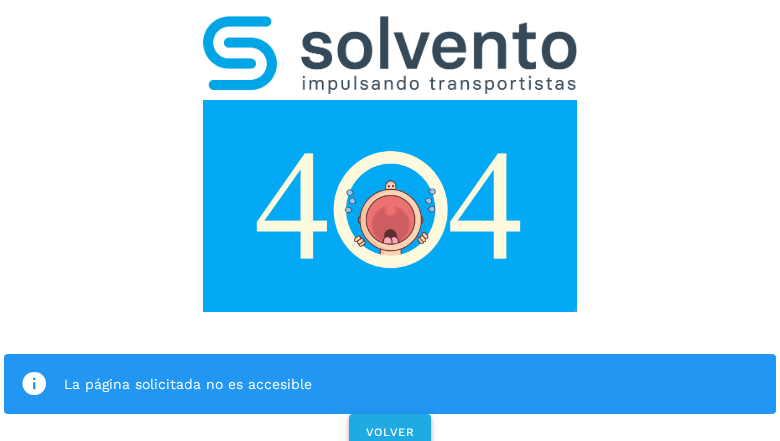 click on "VOLVER" 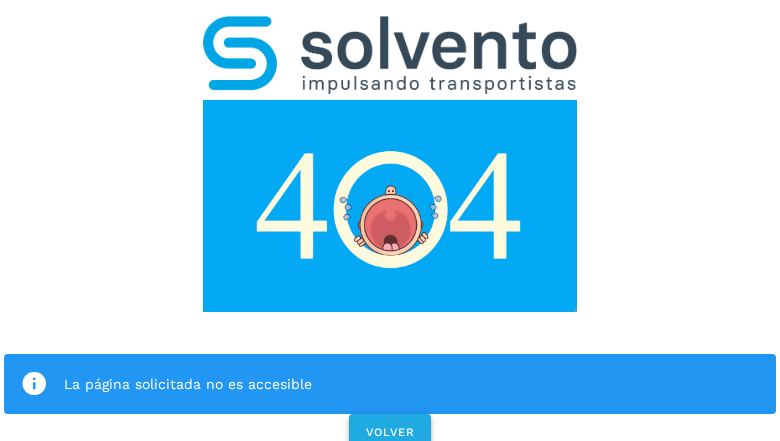 click on "VOLVER" 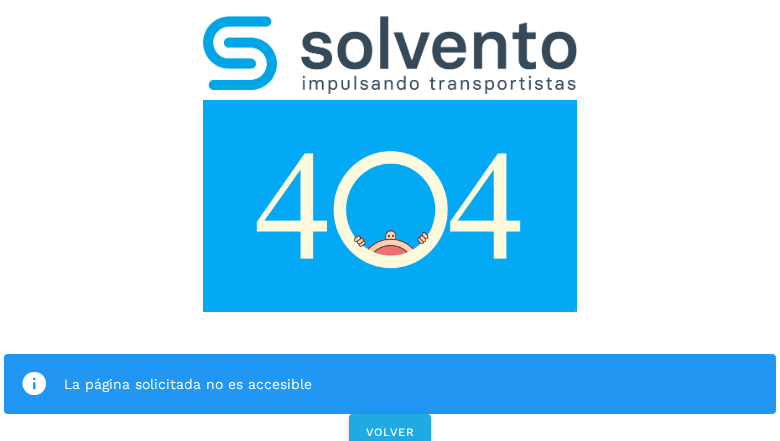 click on "La página solicitada no es accesible  VOLVER" at bounding box center (390, 227) 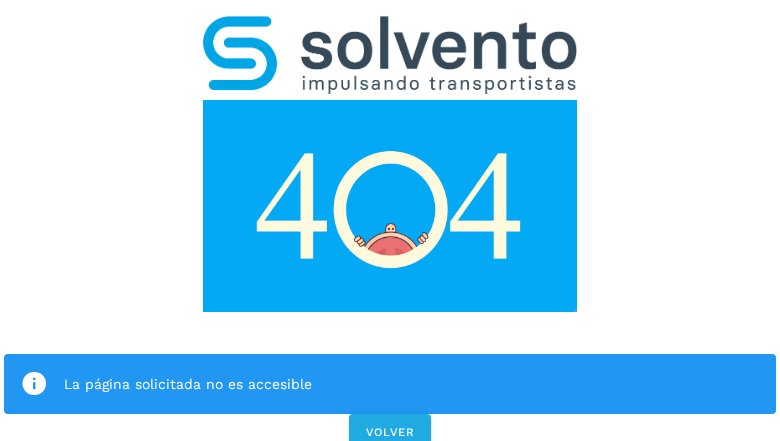 click on "La página solicitada no es accesible  VOLVER" at bounding box center (390, 227) 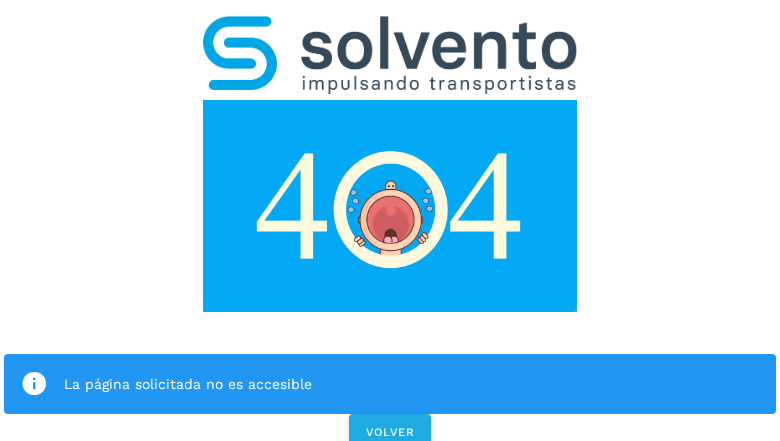 click on "La página solicitada no es accesible  VOLVER" at bounding box center [390, 227] 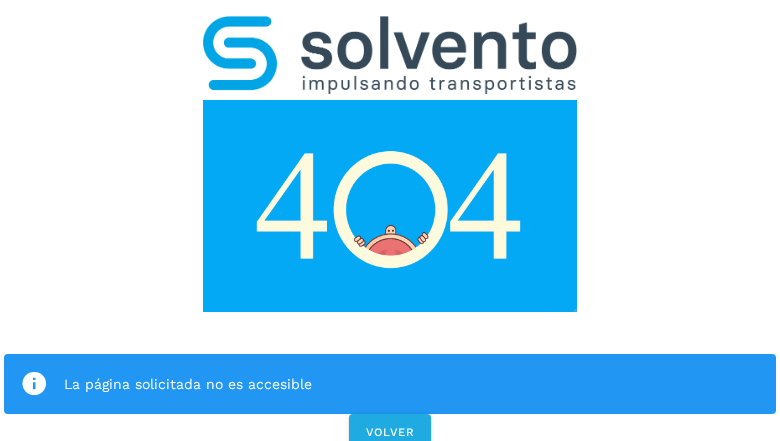 click on "La página solicitada no es accesible  VOLVER" at bounding box center [390, 227] 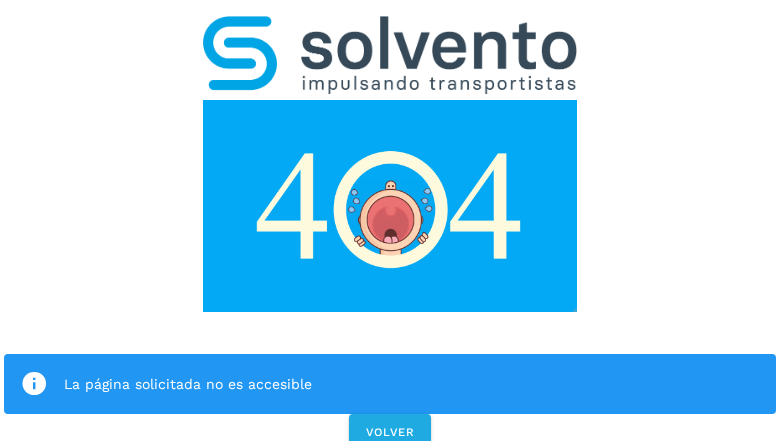 click on "La página solicitada no es accesible  VOLVER" at bounding box center (390, 227) 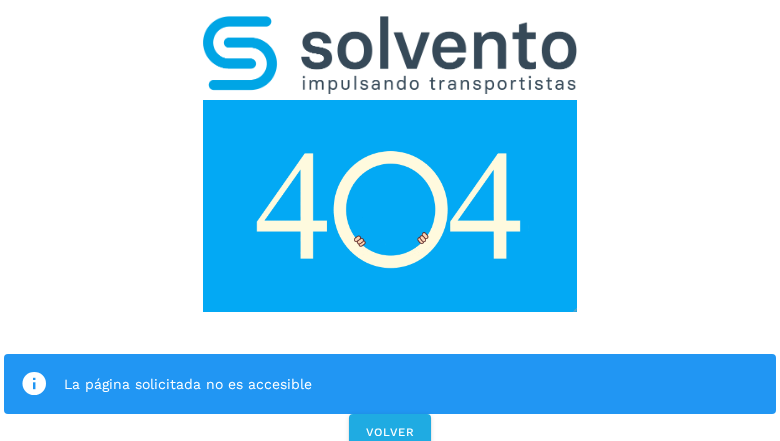 click on "La página solicitada no es accesible" at bounding box center [390, 384] 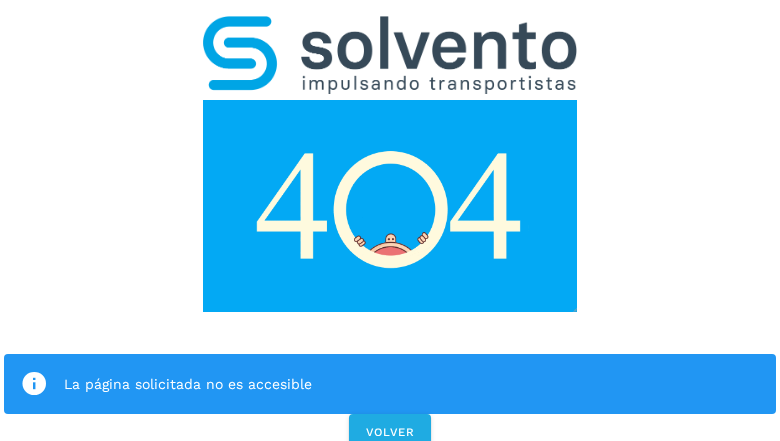 click at bounding box center (390, 206) 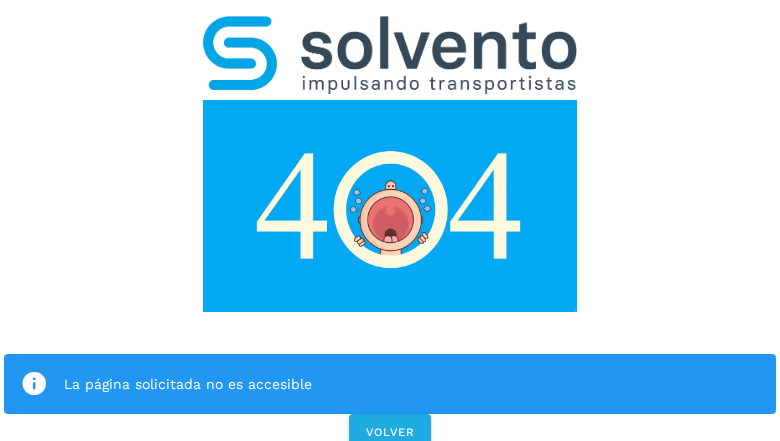 click at bounding box center (390, 206) 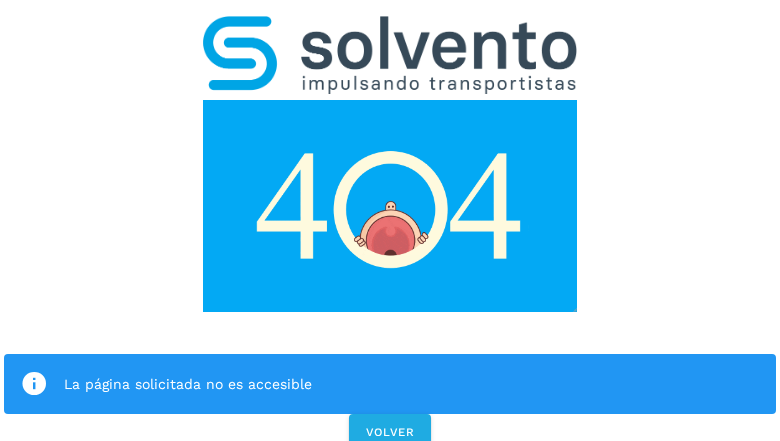 click at bounding box center (390, 55) 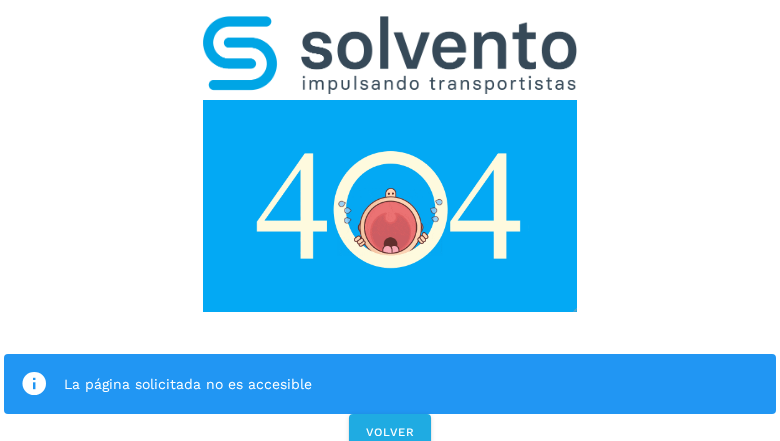 click at bounding box center [390, 206] 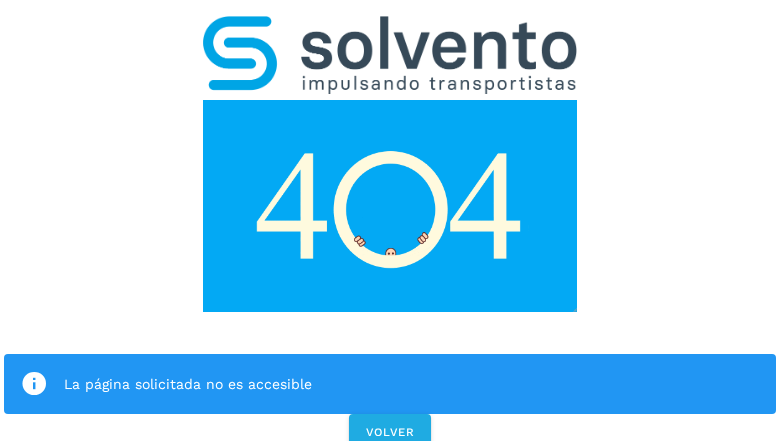 click on "La página solicitada no es accesible" 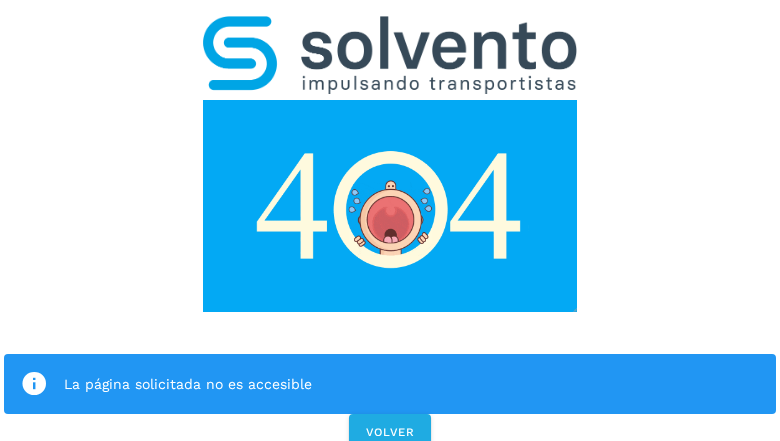 click on "La página solicitada no es accesible" 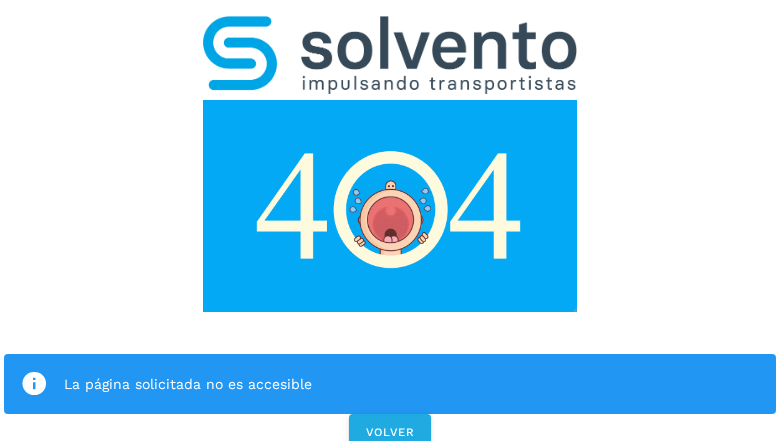 click at bounding box center (34, 384) 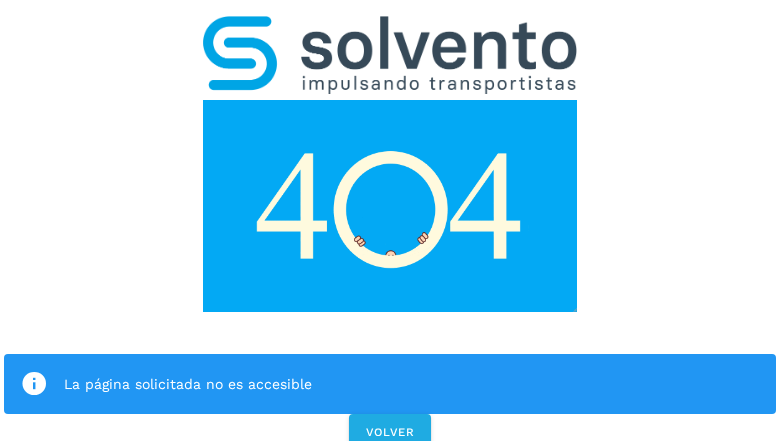 click on "La página solicitada no es accesible" 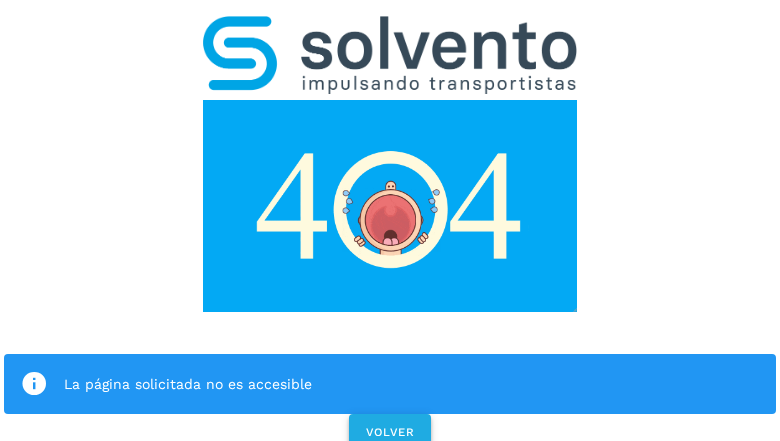 click on "VOLVER" 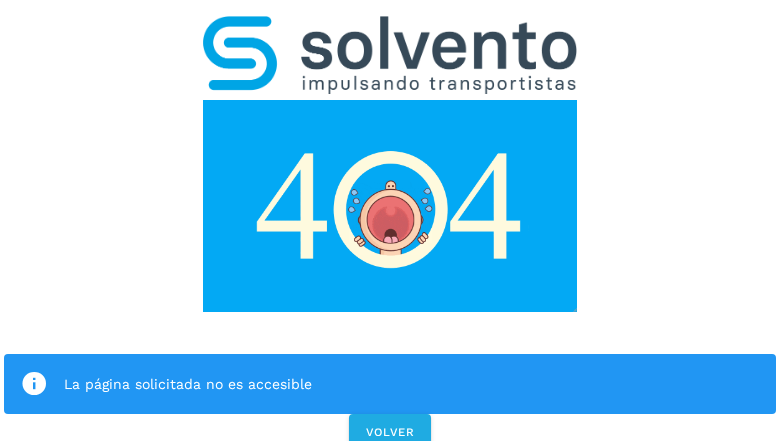 scroll, scrollTop: 0, scrollLeft: 0, axis: both 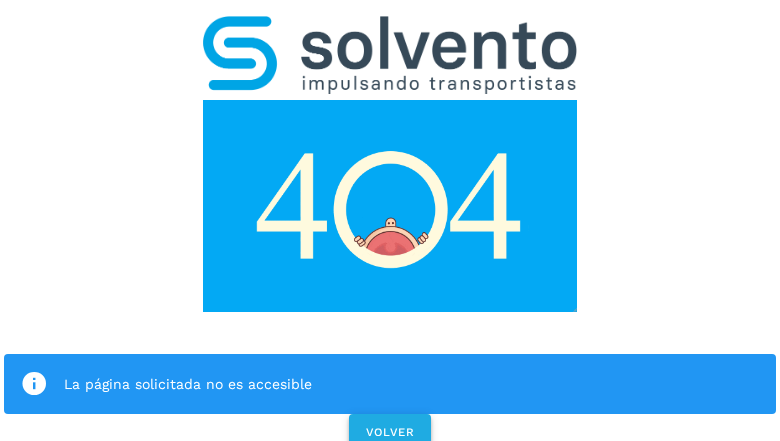 click on "VOLVER" 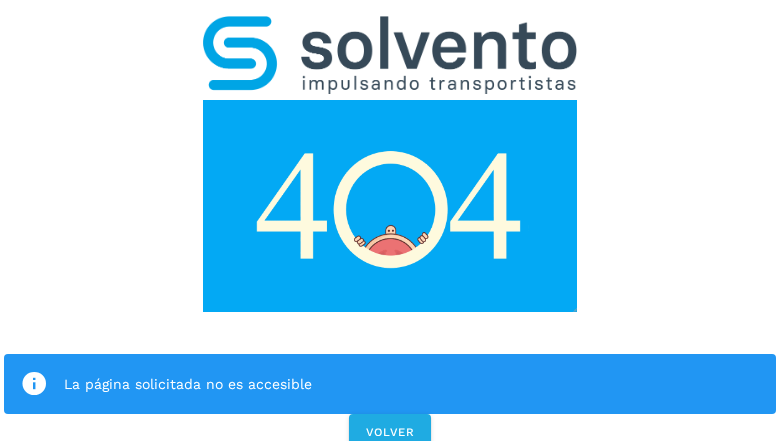 click on "La página solicitada no es accesible  VOLVER" at bounding box center [390, 227] 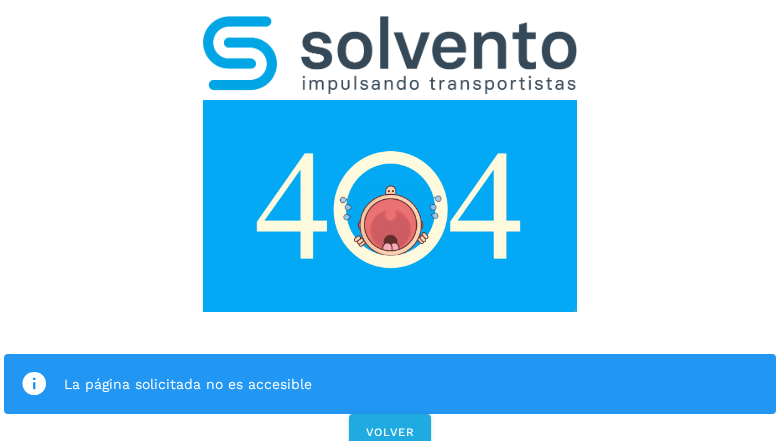 click on "La página solicitada no es accesible  VOLVER" at bounding box center (390, 227) 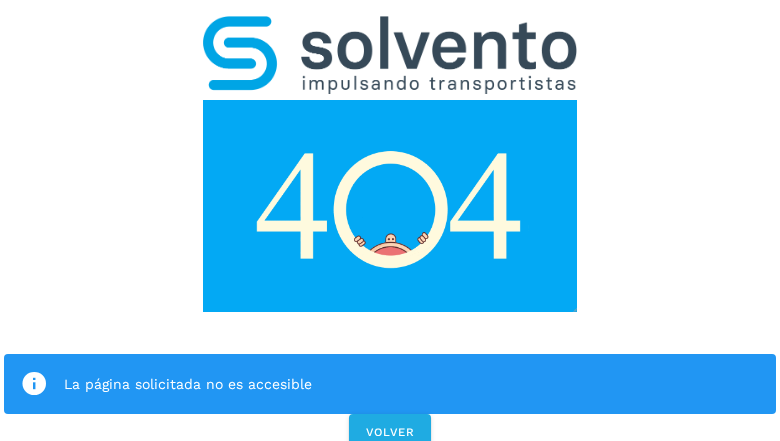 click on "La página solicitada no es accesible  VOLVER" at bounding box center [390, 227] 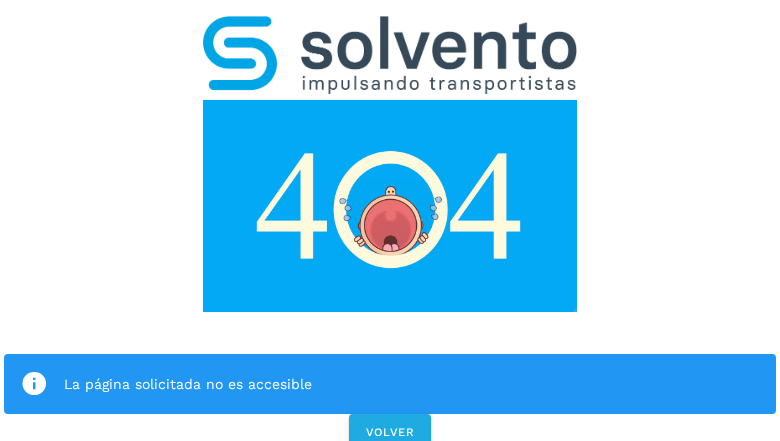 click on "La página solicitada no es accesible  VOLVER" at bounding box center [390, 227] 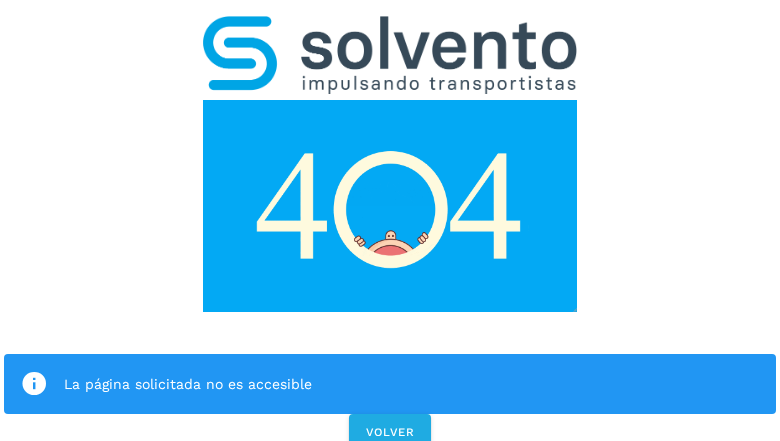 click on "La página solicitada no es accesible  VOLVER" at bounding box center [390, 227] 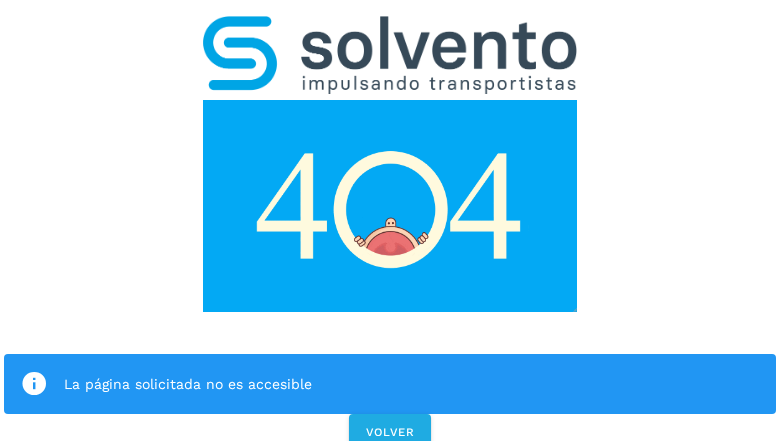 click on "La página solicitada no es accesible" at bounding box center (390, 384) 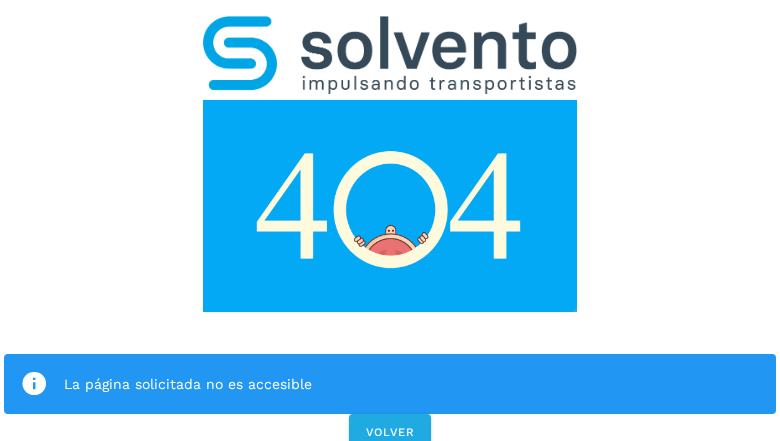 click at bounding box center (390, 206) 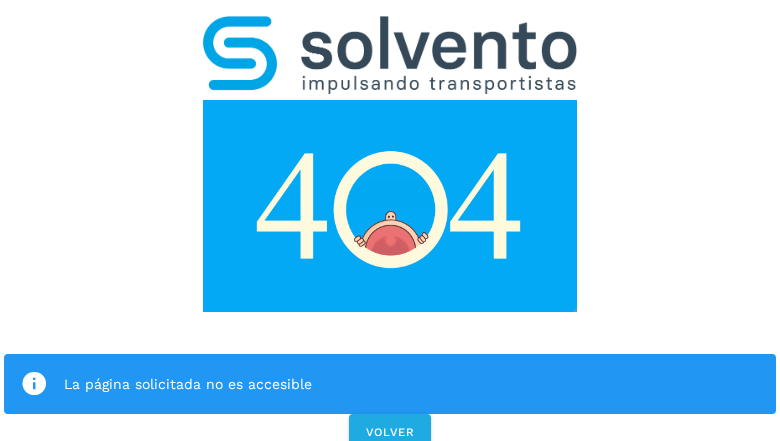 click at bounding box center (390, 206) 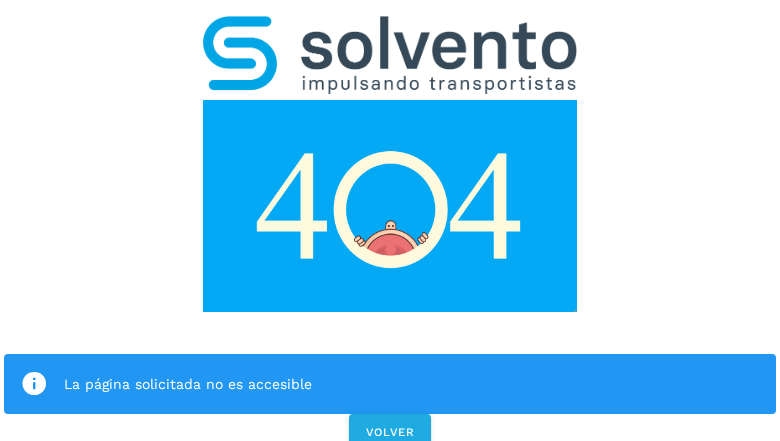 click at bounding box center (390, 55) 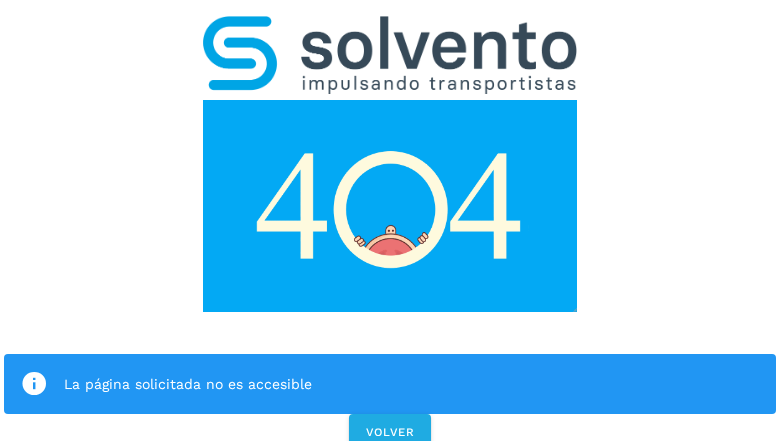 click at bounding box center [390, 206] 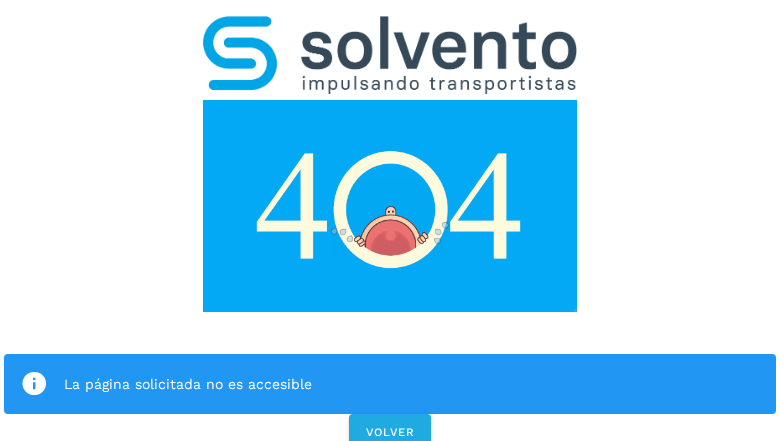 click on "La página solicitada no es accesible" 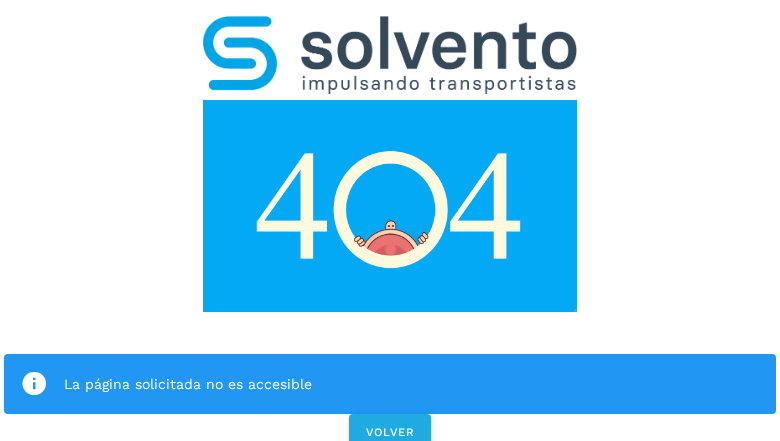 click on "La página solicitada no es accesible" 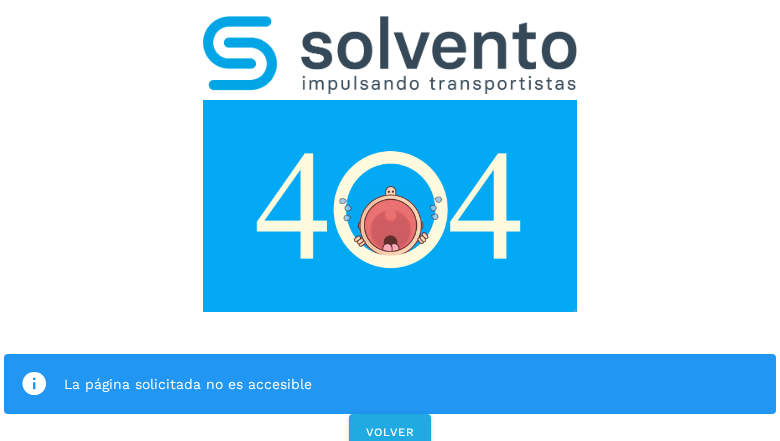 click at bounding box center (34, 384) 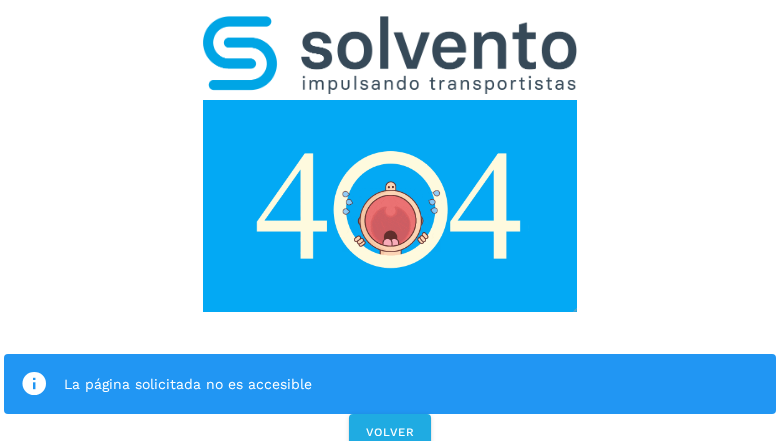 click on "La página solicitada no es accesible" 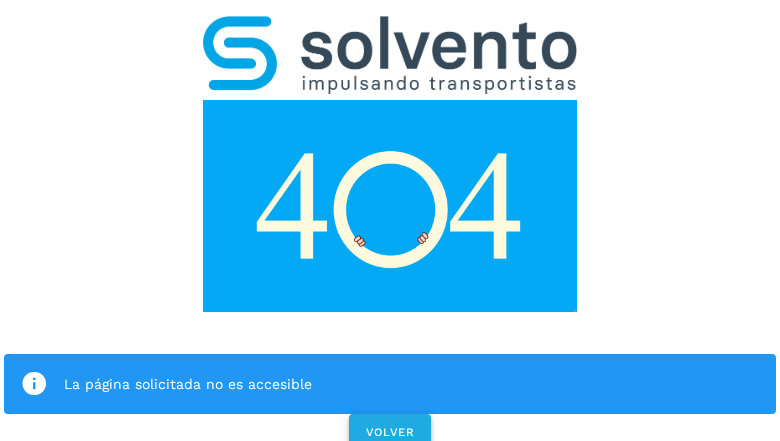 click on "VOLVER" 